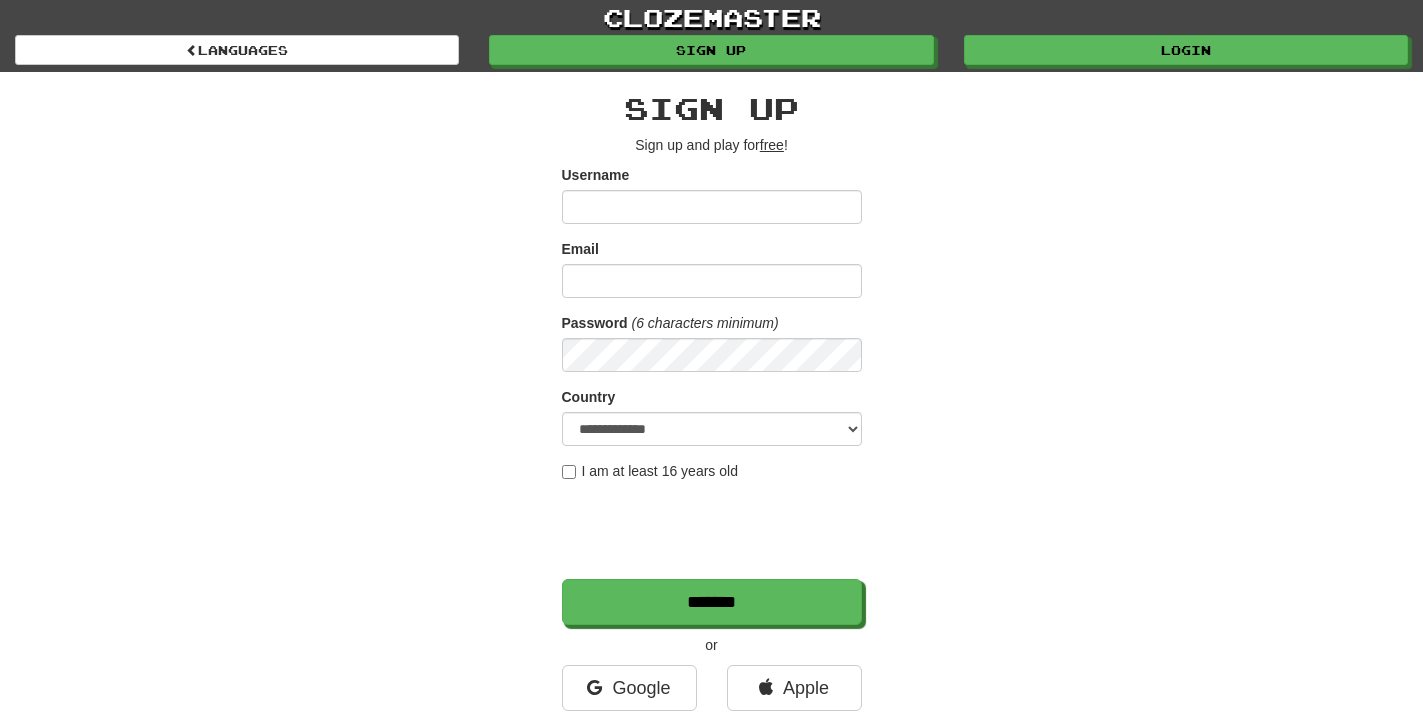 scroll, scrollTop: 306, scrollLeft: 0, axis: vertical 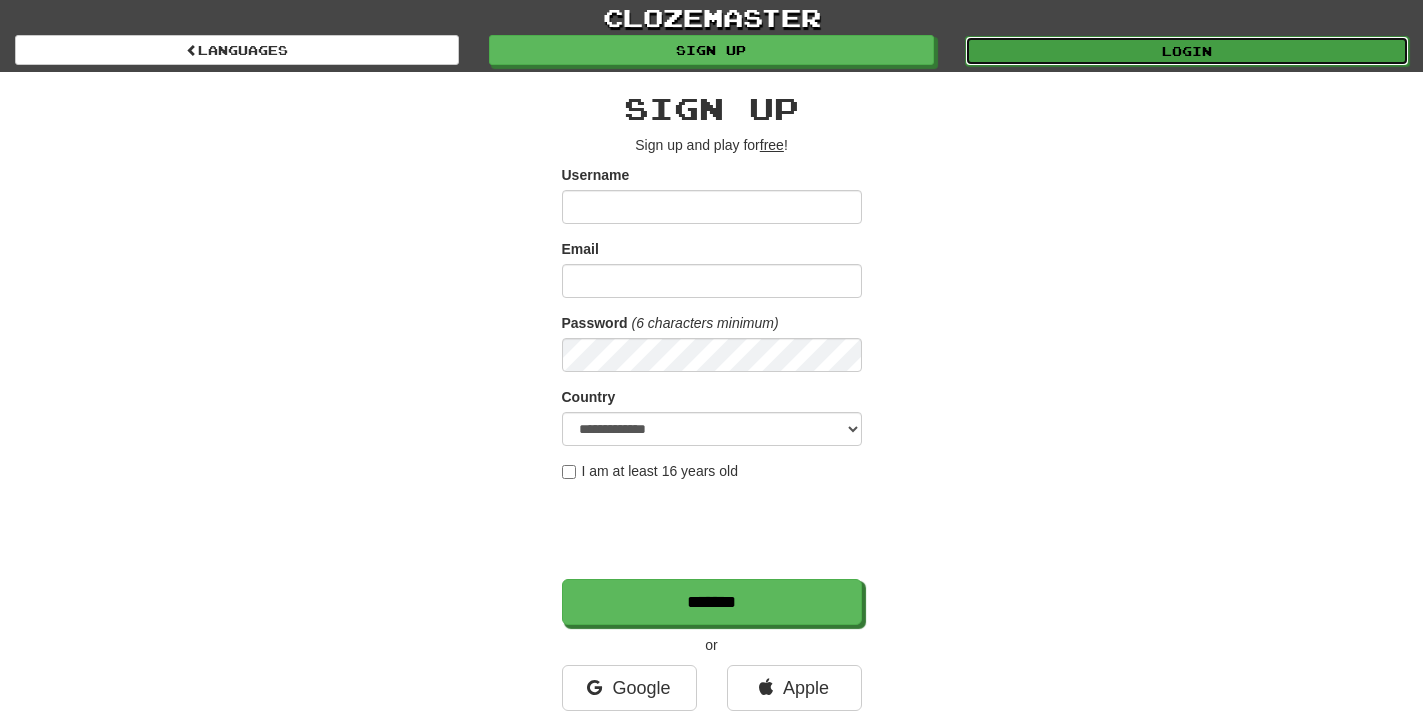 click on "Login" at bounding box center [1187, 51] 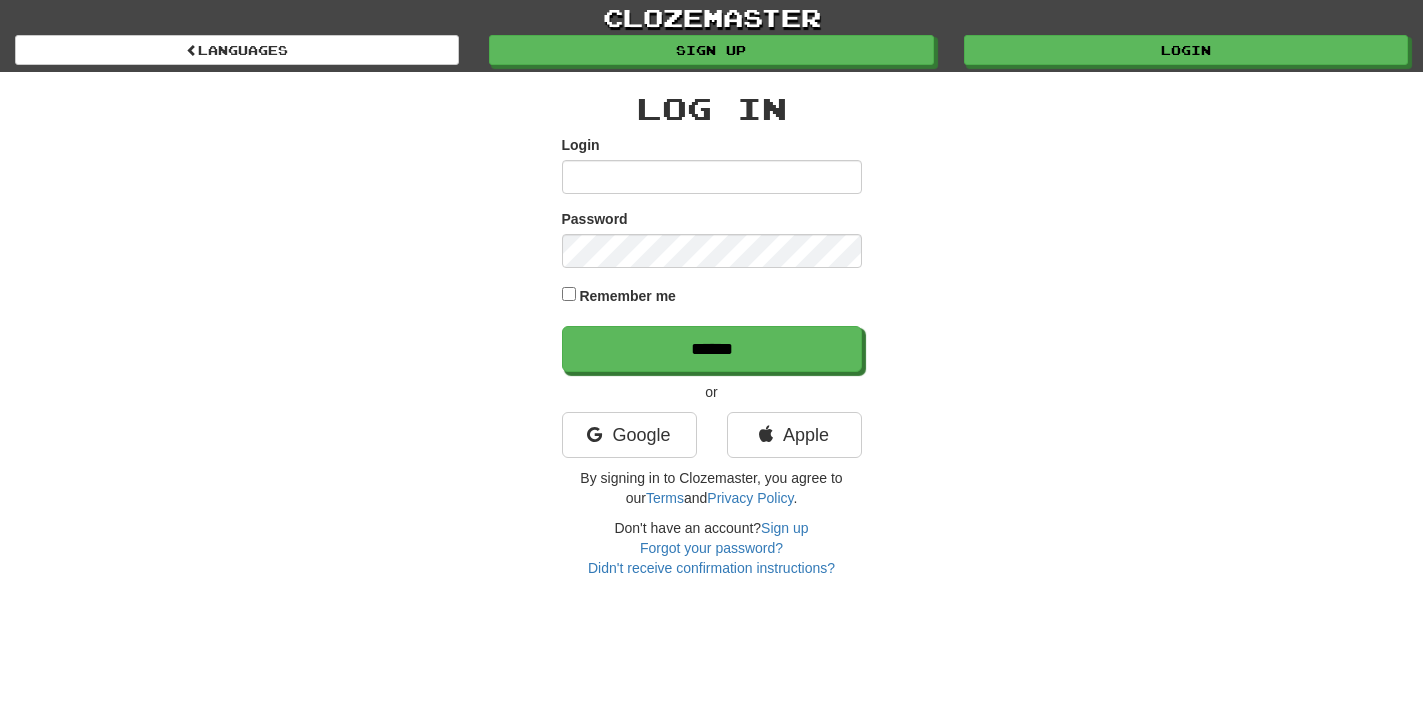 scroll, scrollTop: 0, scrollLeft: 0, axis: both 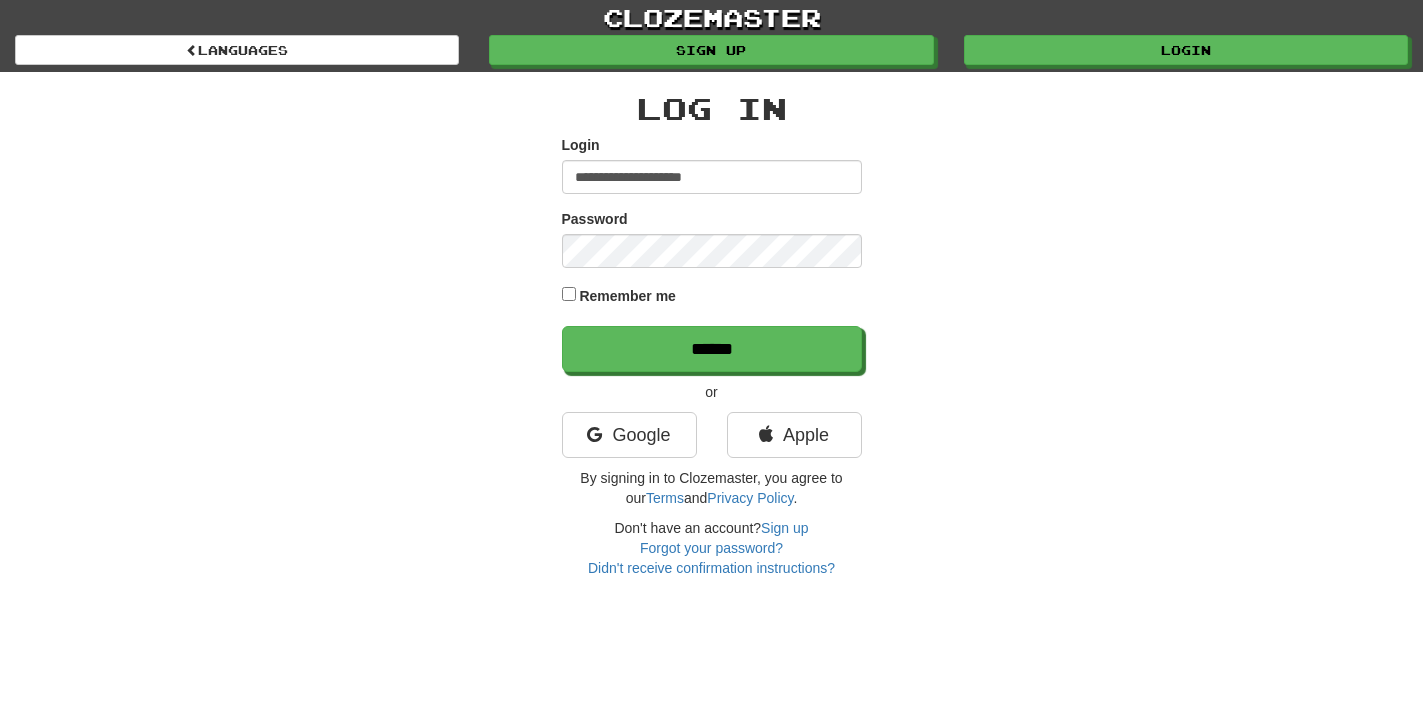type on "**********" 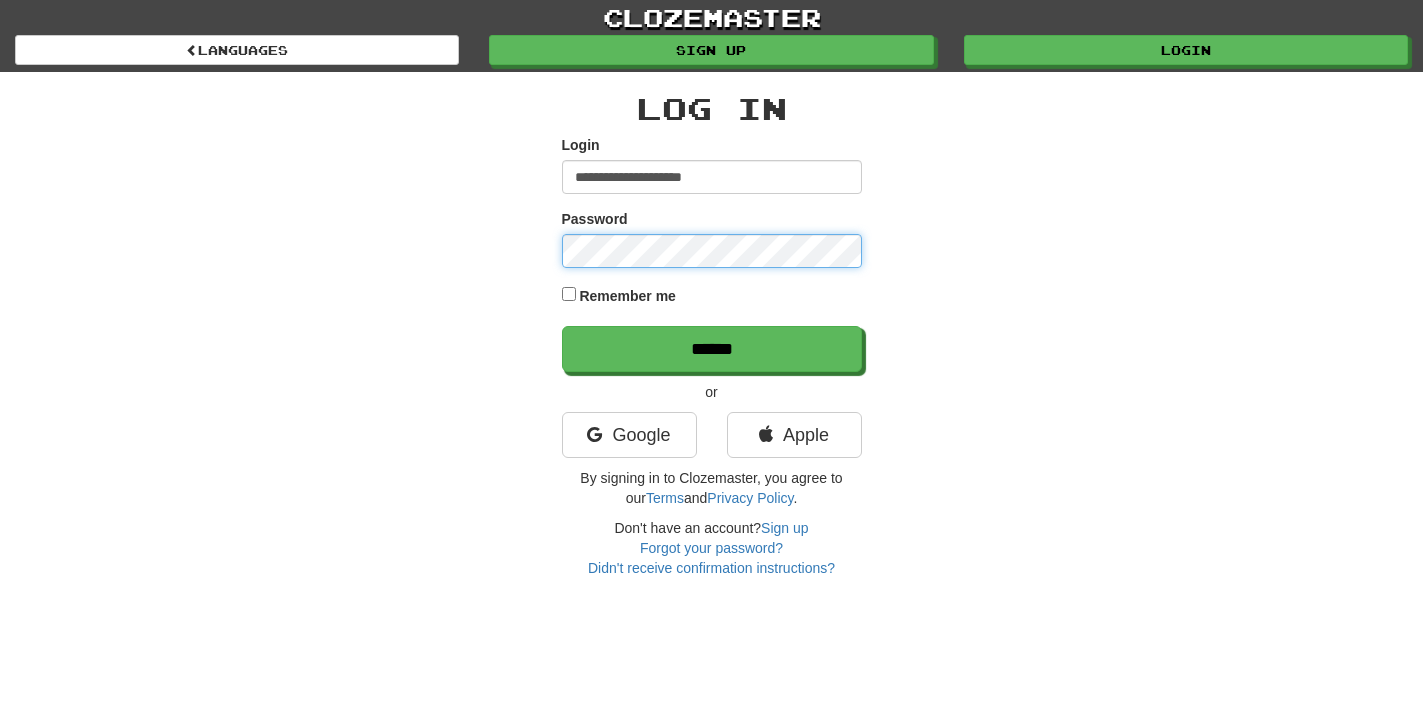 click on "******" at bounding box center (712, 349) 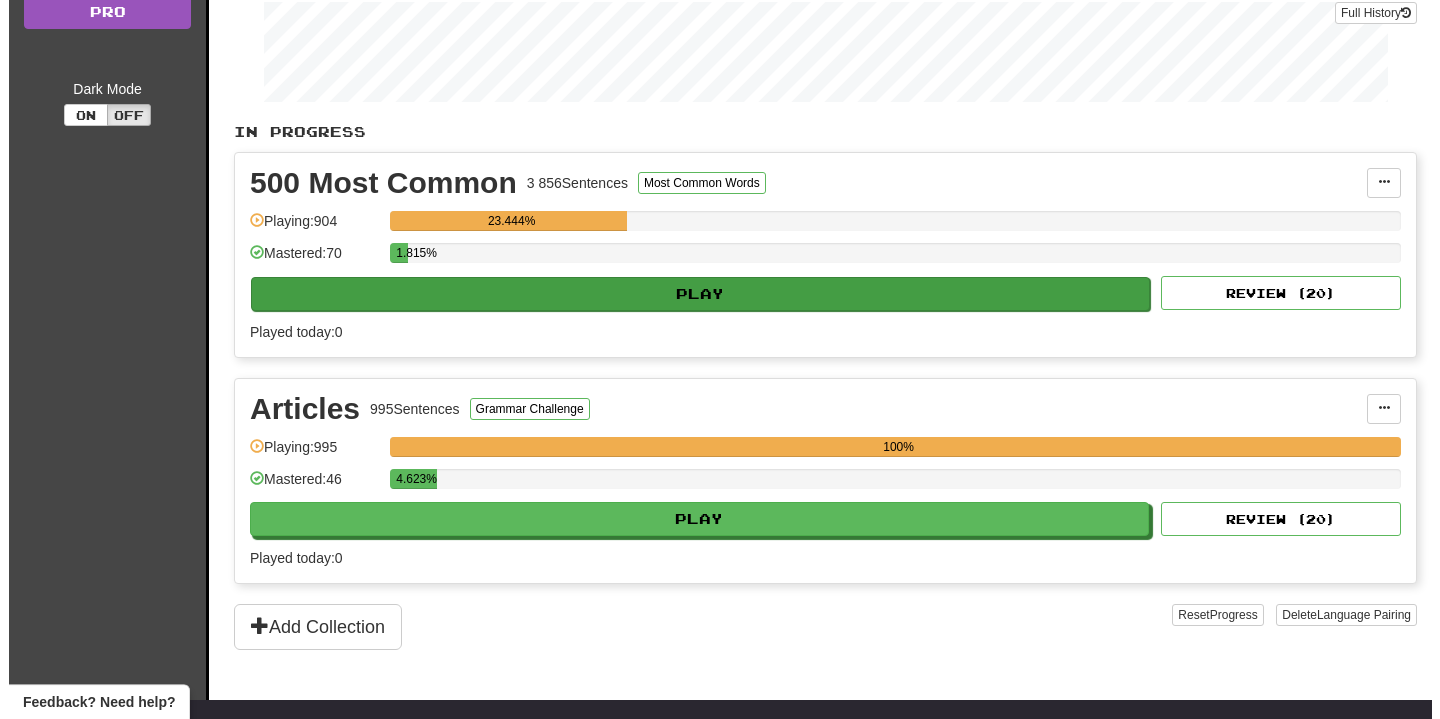 scroll, scrollTop: 408, scrollLeft: 0, axis: vertical 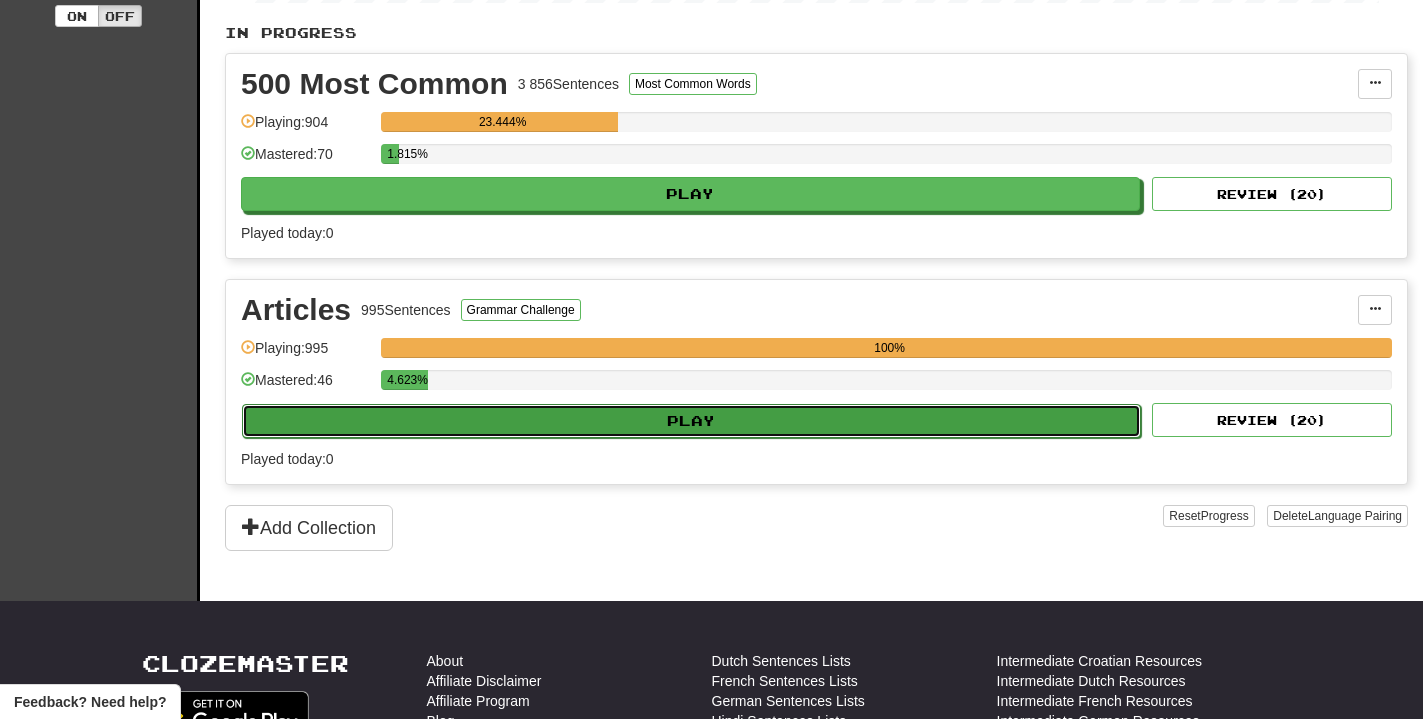 click on "Play" at bounding box center (691, 421) 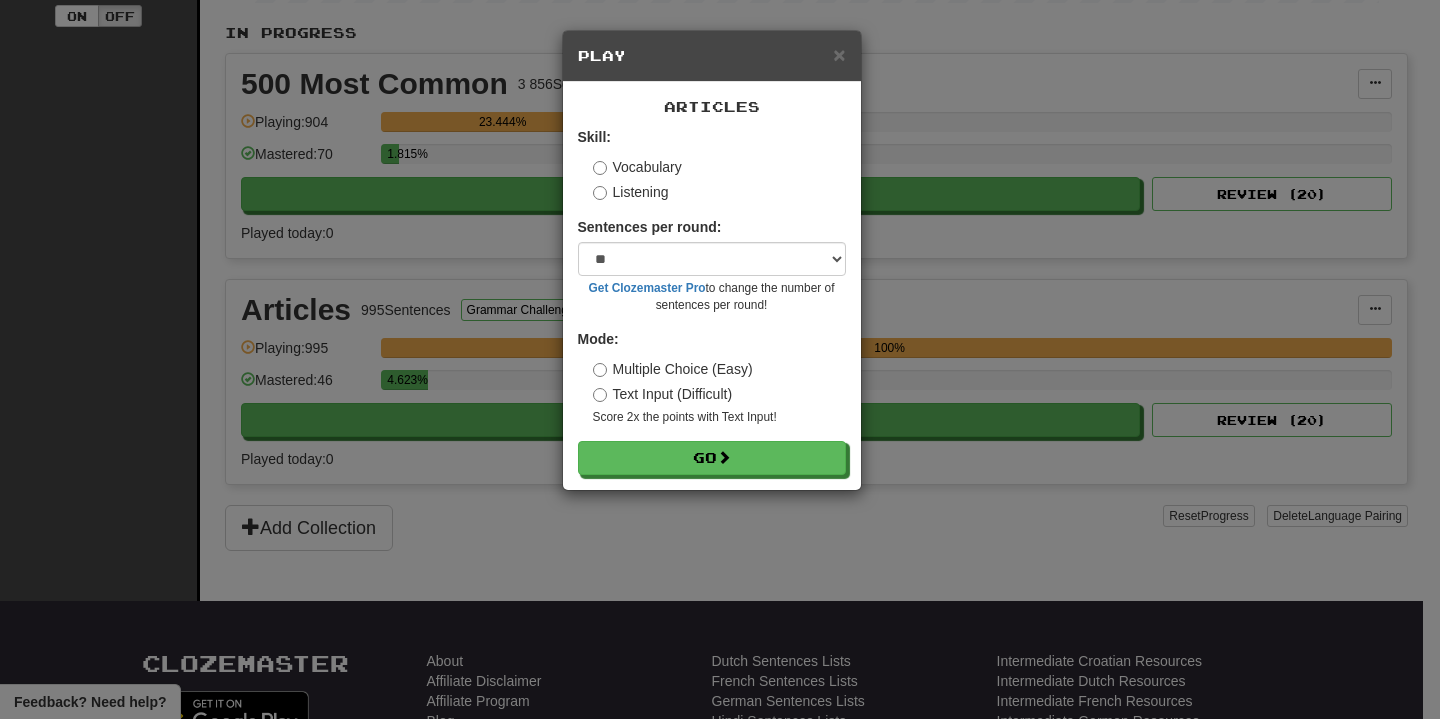click on "Skill: Vocabulary Listening Sentences per round: * ** ** ** ** ** *** ******** Get Clozemaster Pro  to change the number of sentences per round! Mode: Multiple Choice (Easy) Text Input (Difficult) Score 2x the points with Text Input ! Go" at bounding box center [712, 301] 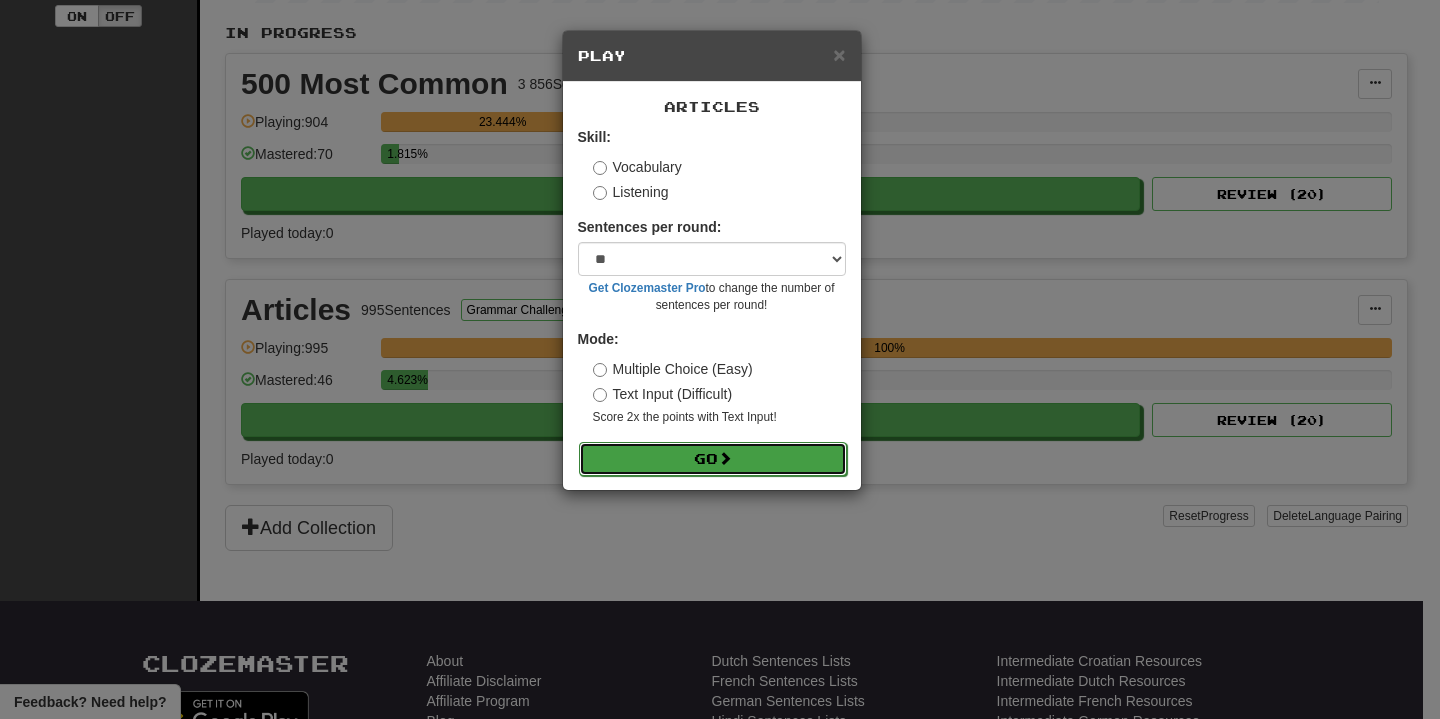 click on "Go" at bounding box center [713, 459] 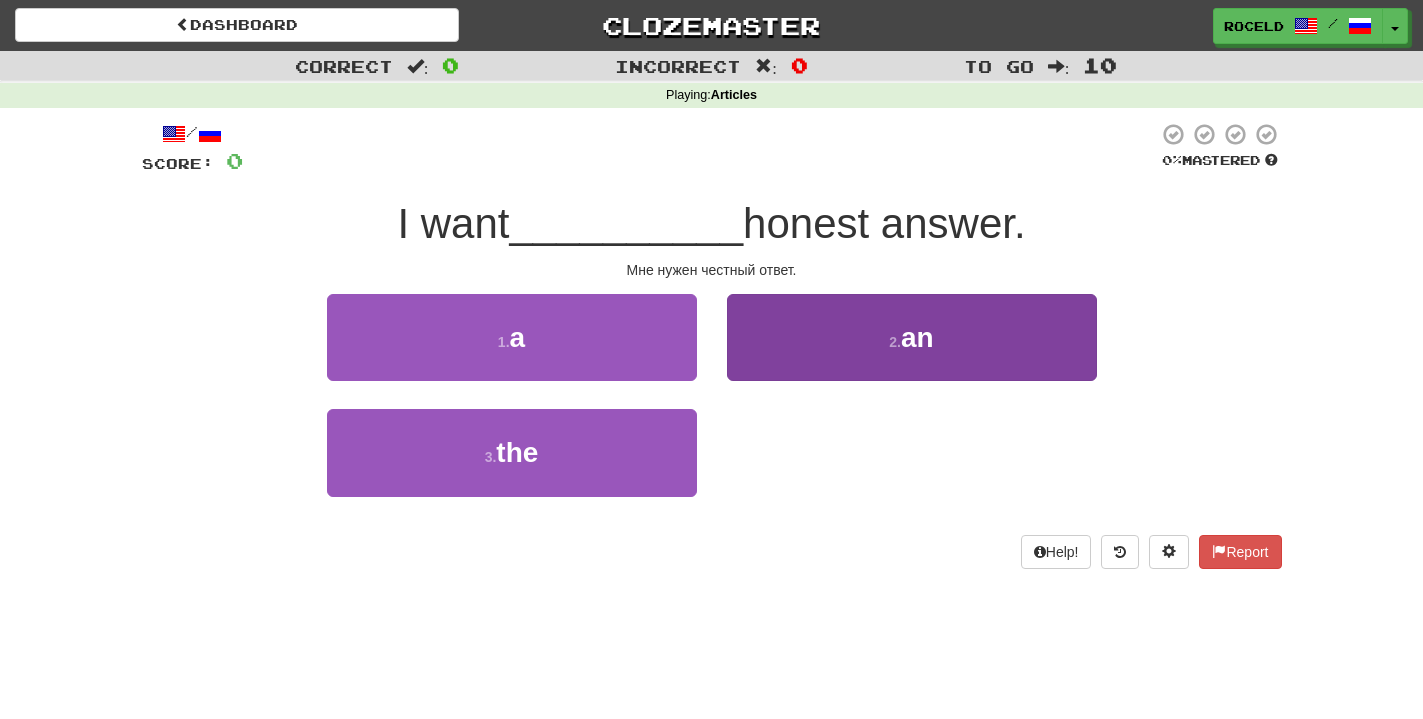 scroll, scrollTop: 0, scrollLeft: 0, axis: both 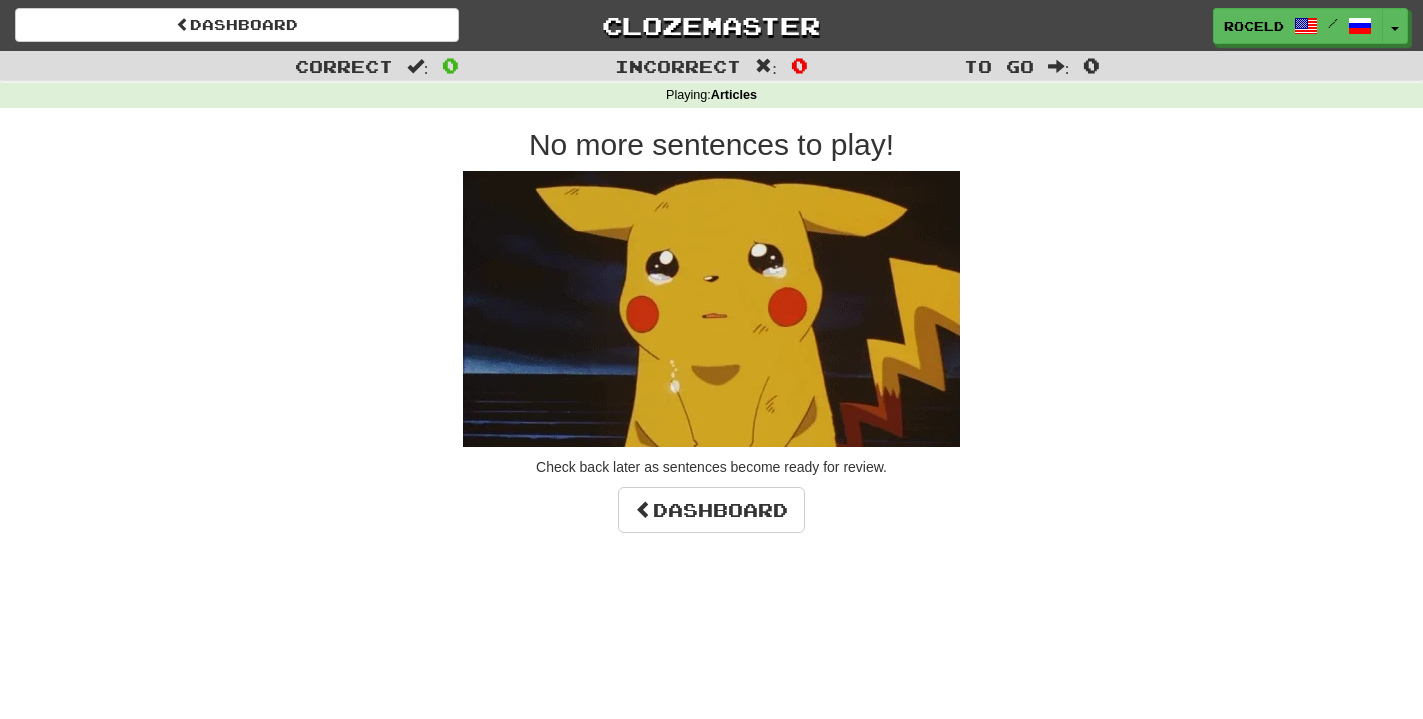 click on "No more sentences to play! Check back later as sentences become ready for review.  Dashboard" at bounding box center (712, 330) 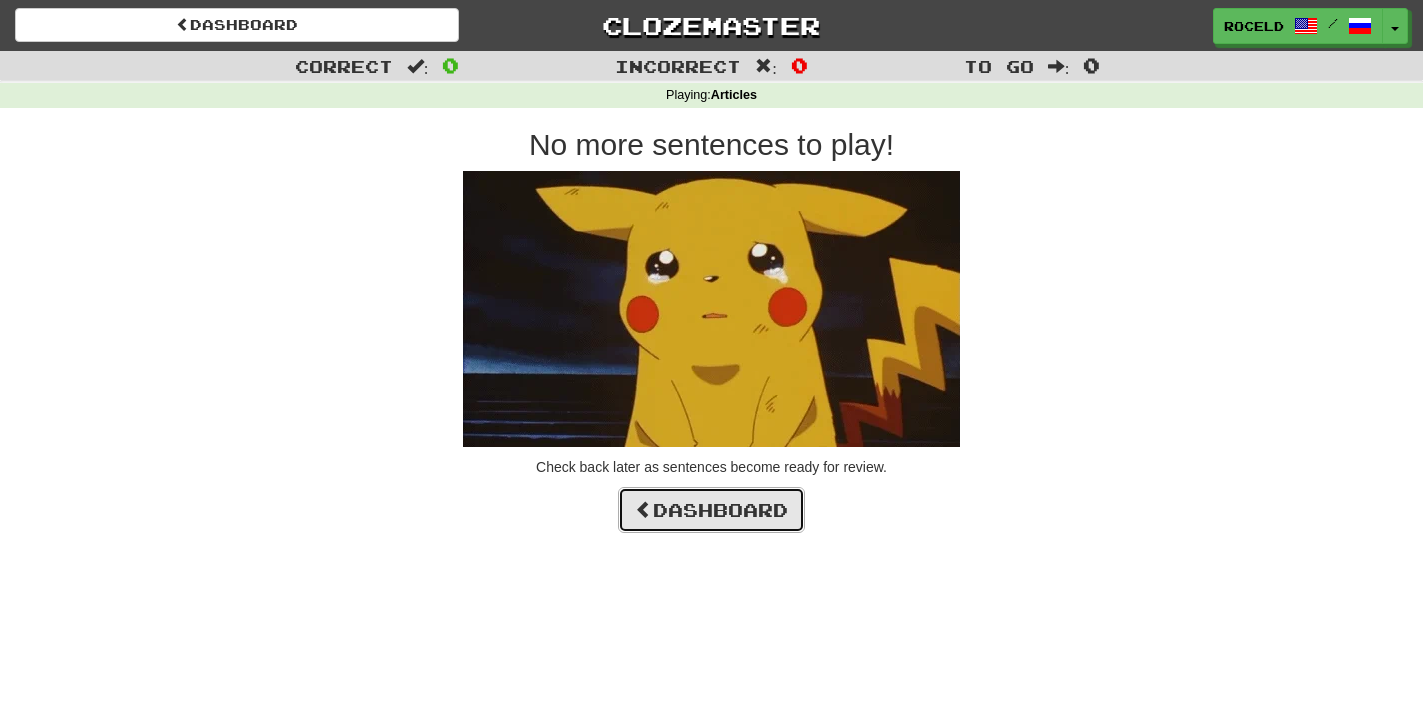 click on "Dashboard" at bounding box center [711, 510] 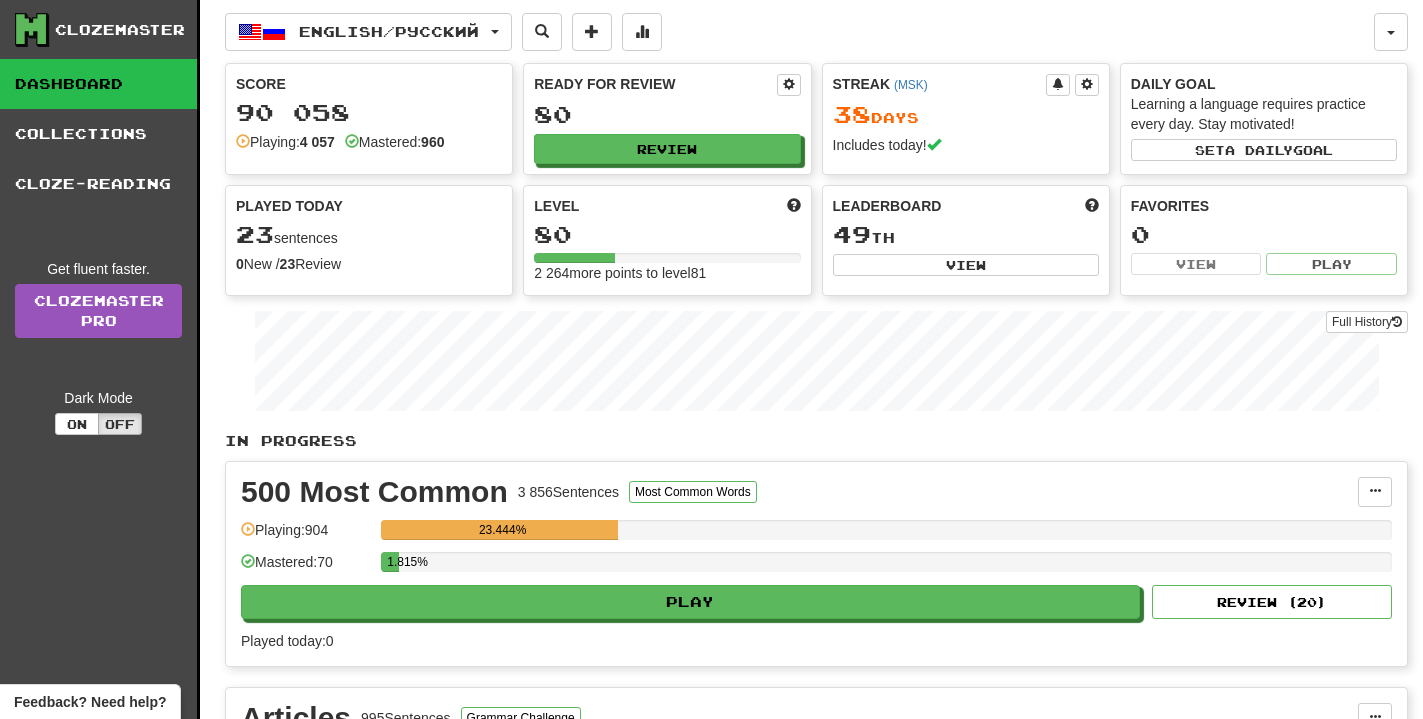 click on "English  /  Русский" at bounding box center [389, 31] 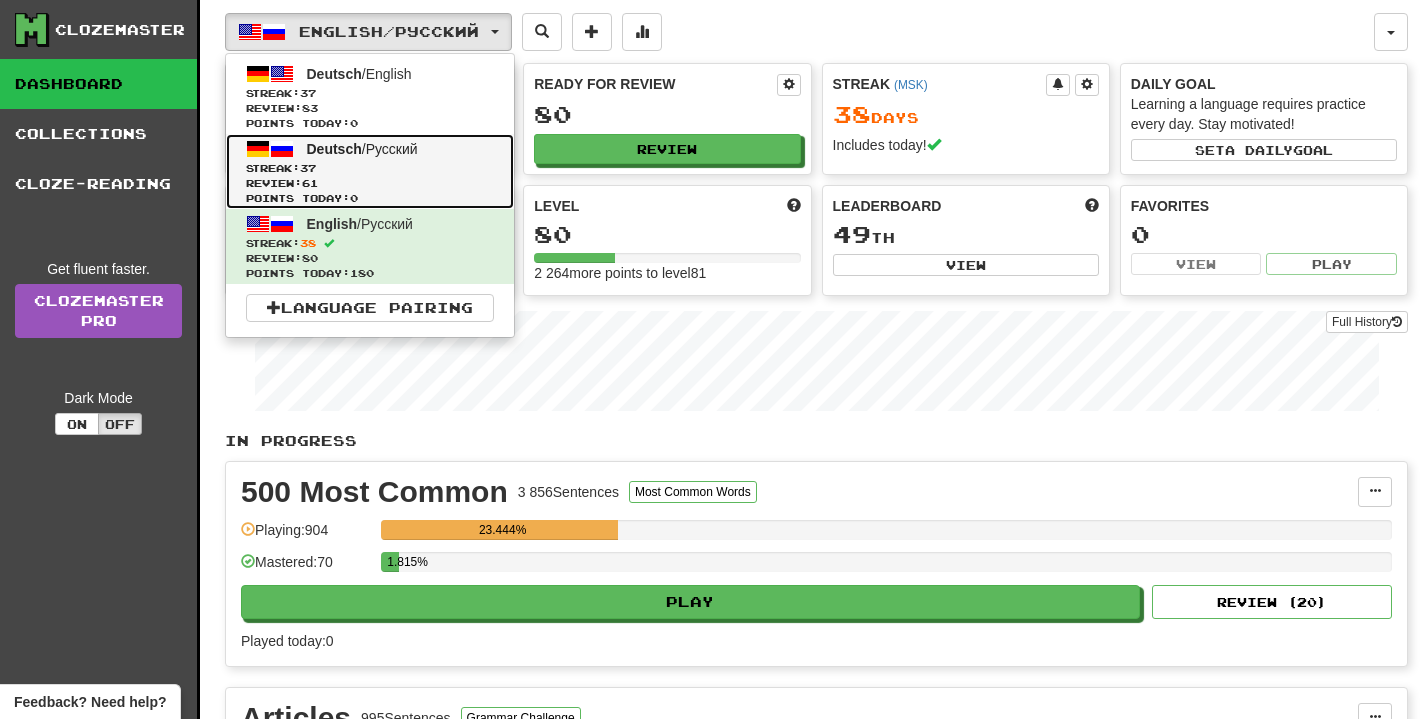 click on "Review:  61" at bounding box center (370, 183) 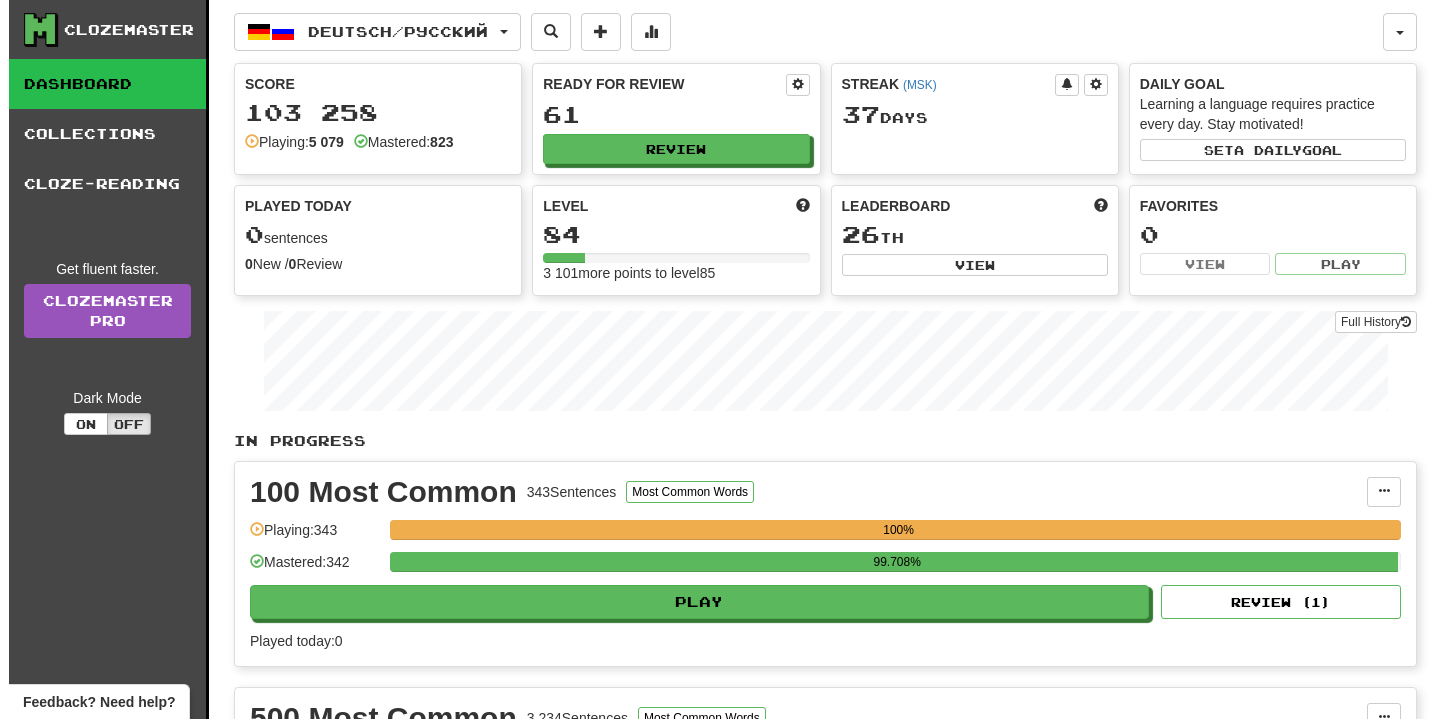 scroll, scrollTop: 408, scrollLeft: 0, axis: vertical 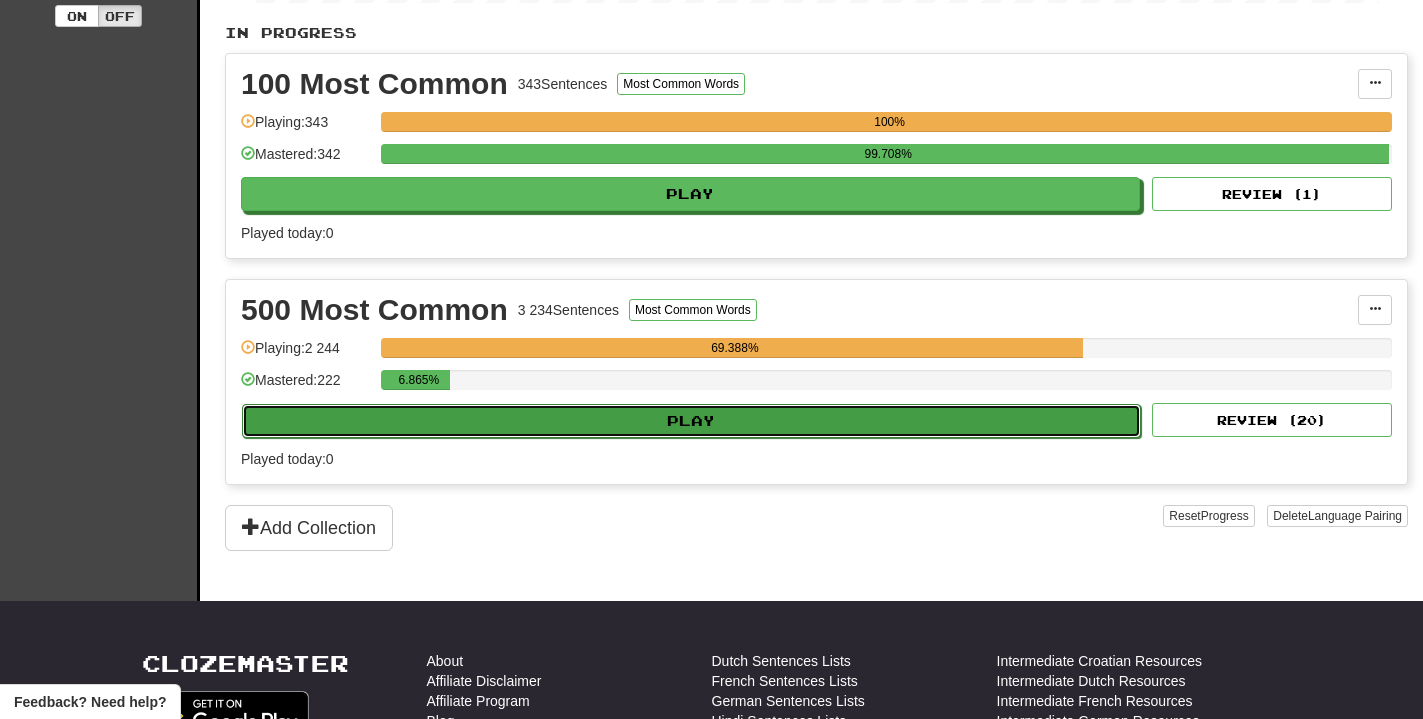 click on "Play" at bounding box center [691, 421] 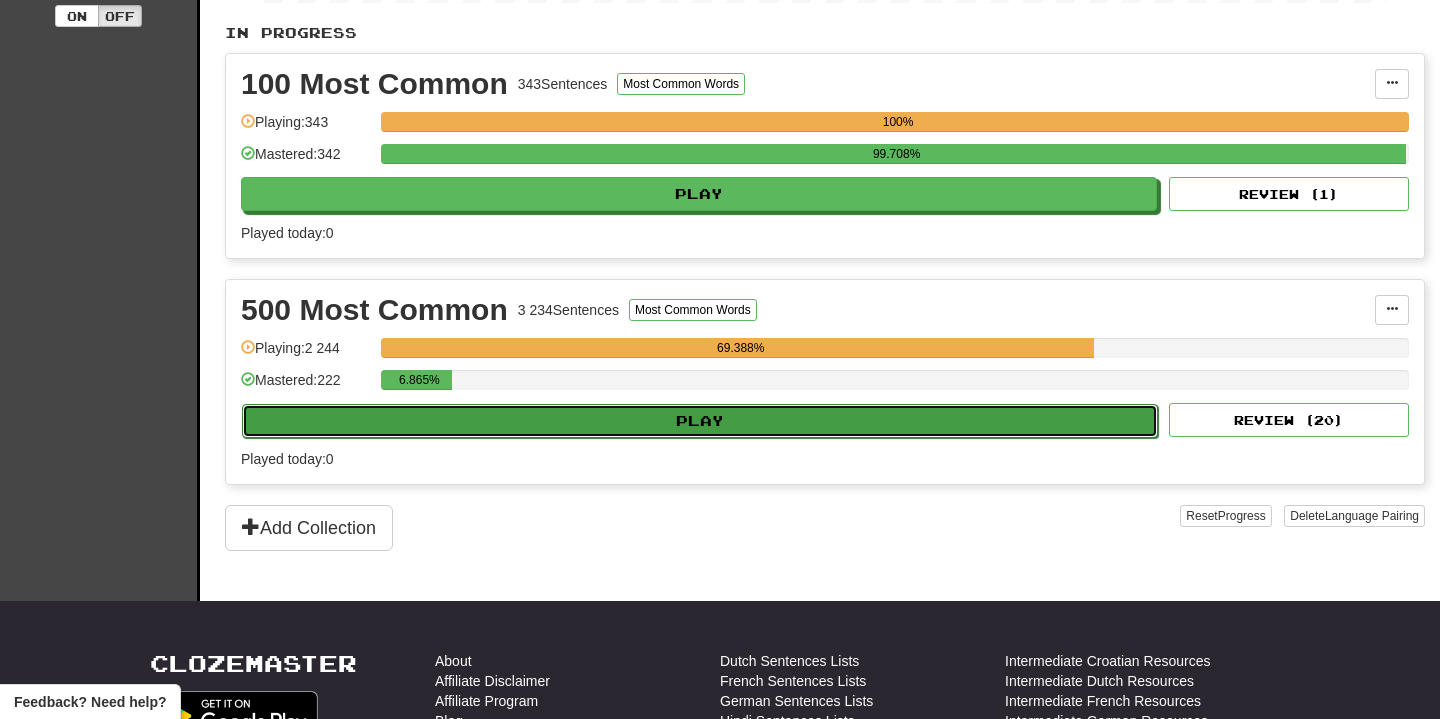select on "**" 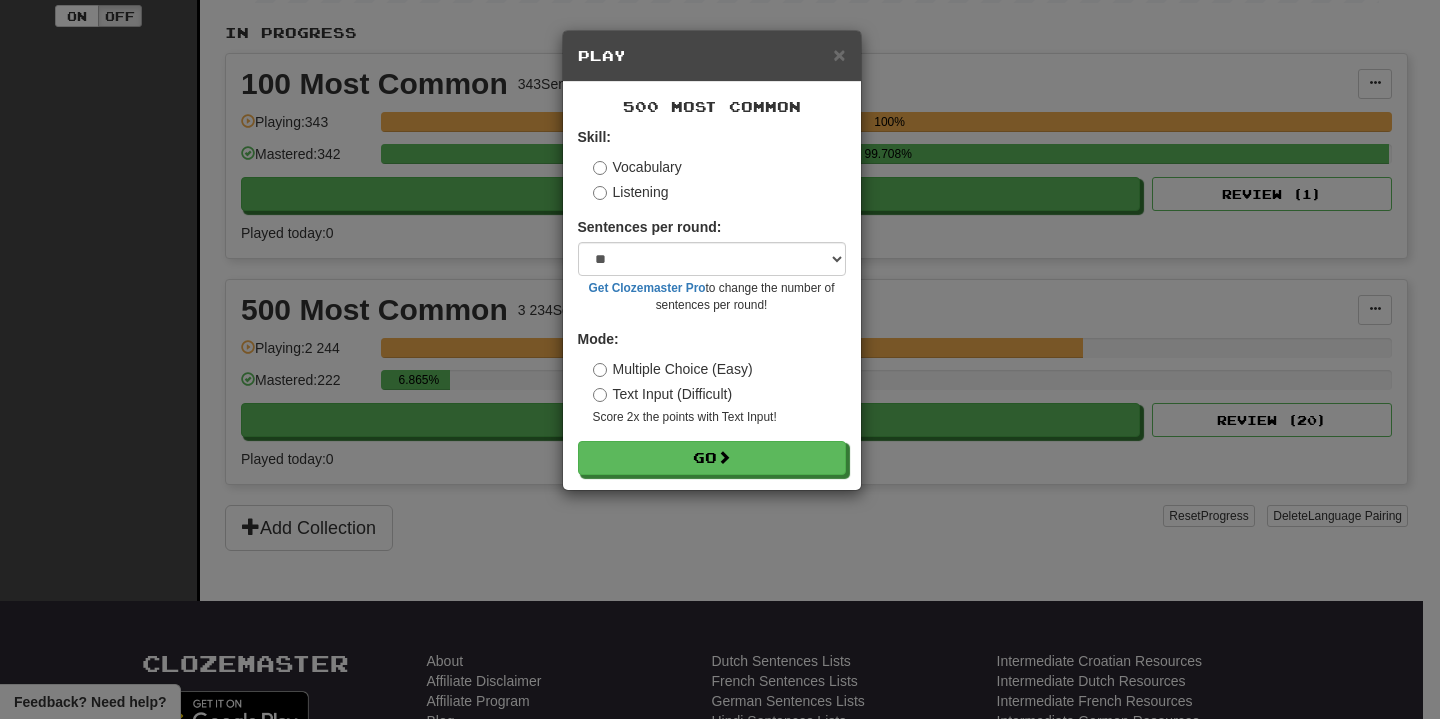 click on "Skill: Vocabulary Listening Sentences per round: * ** ** ** ** ** *** ******** Get Clozemaster Pro  to change the number of sentences per round! Mode: Multiple Choice (Easy) Text Input (Difficult) Score 2x the points with Text Input ! Go" at bounding box center (712, 301) 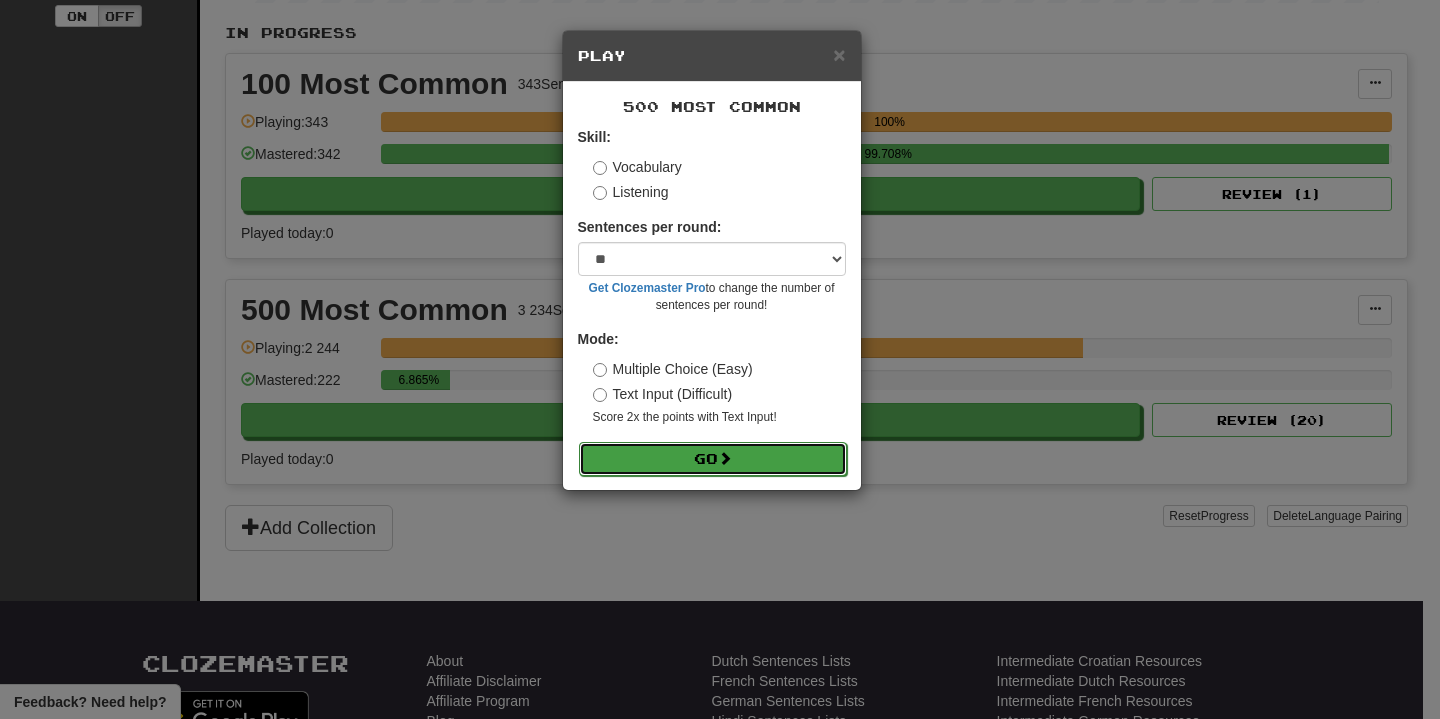 click on "Go" at bounding box center [713, 459] 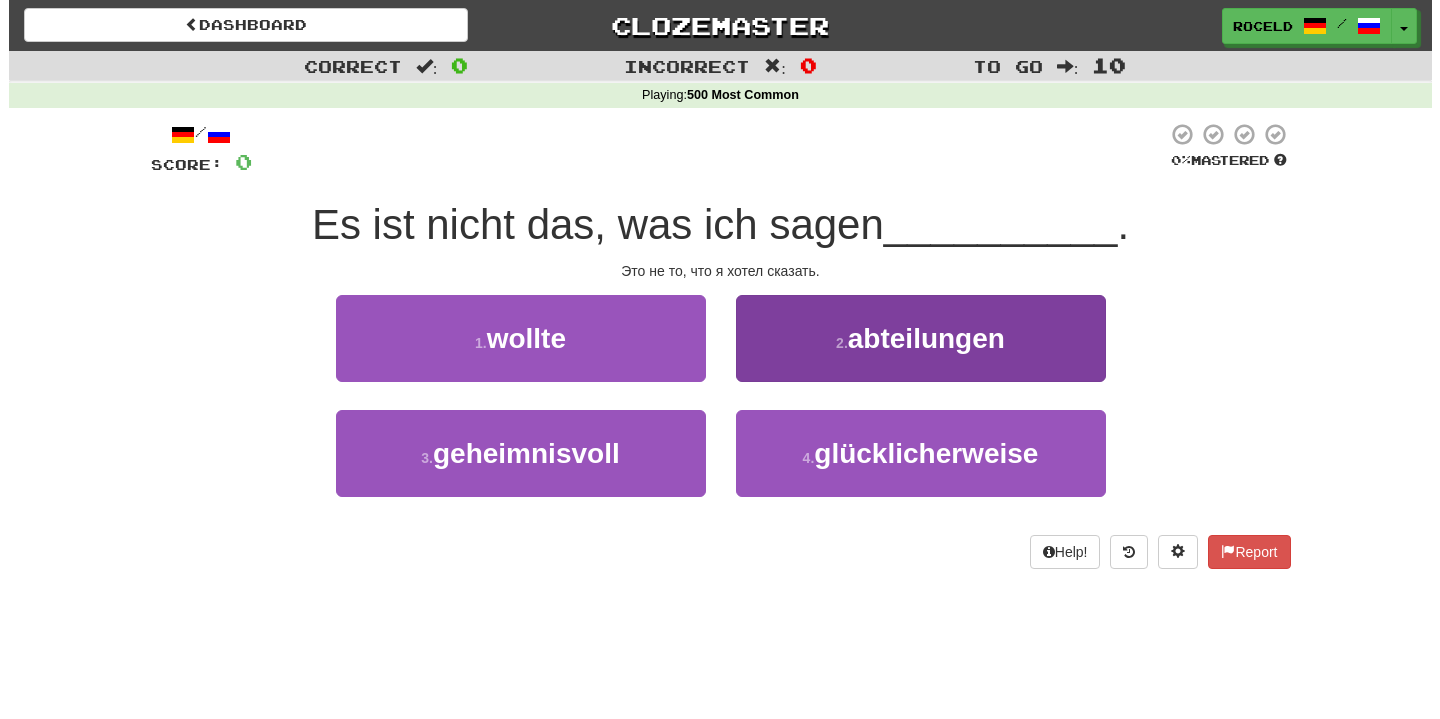 scroll, scrollTop: 0, scrollLeft: 0, axis: both 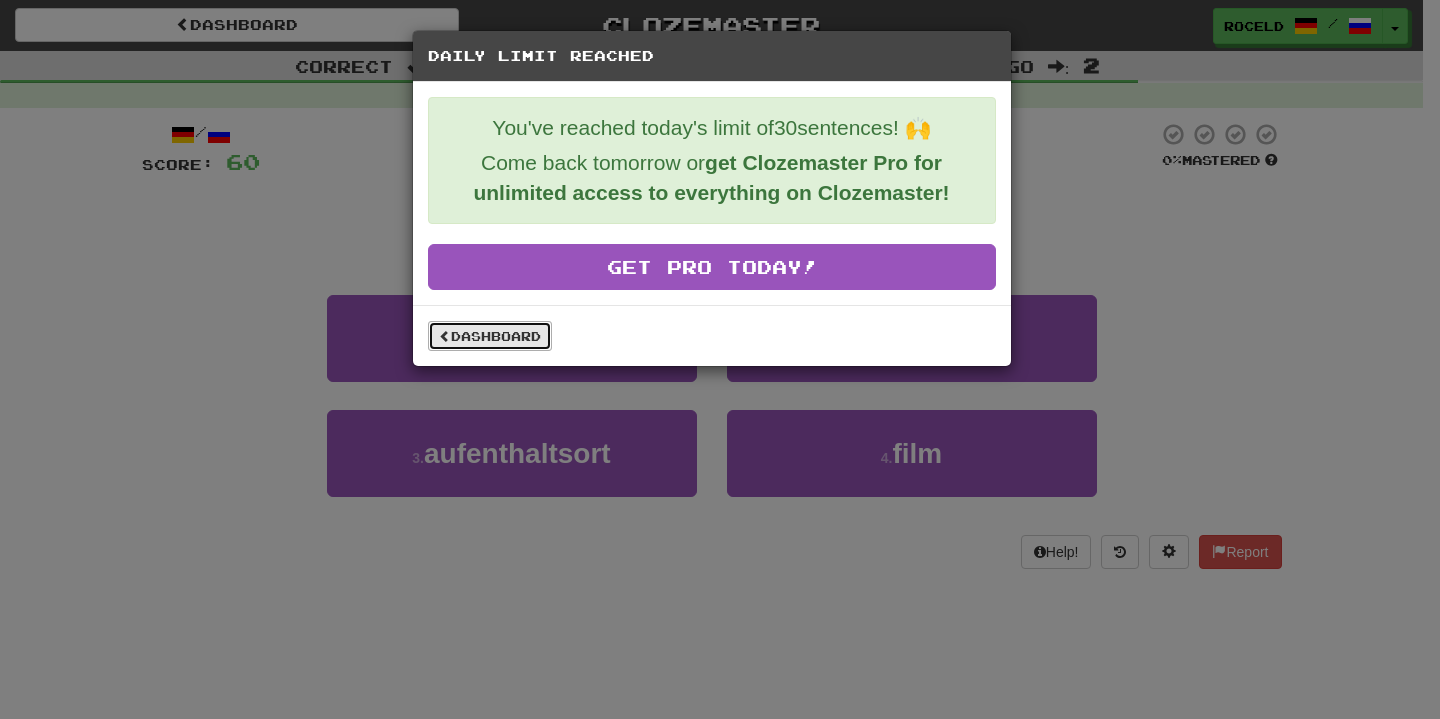 click on "Dashboard" at bounding box center (490, 336) 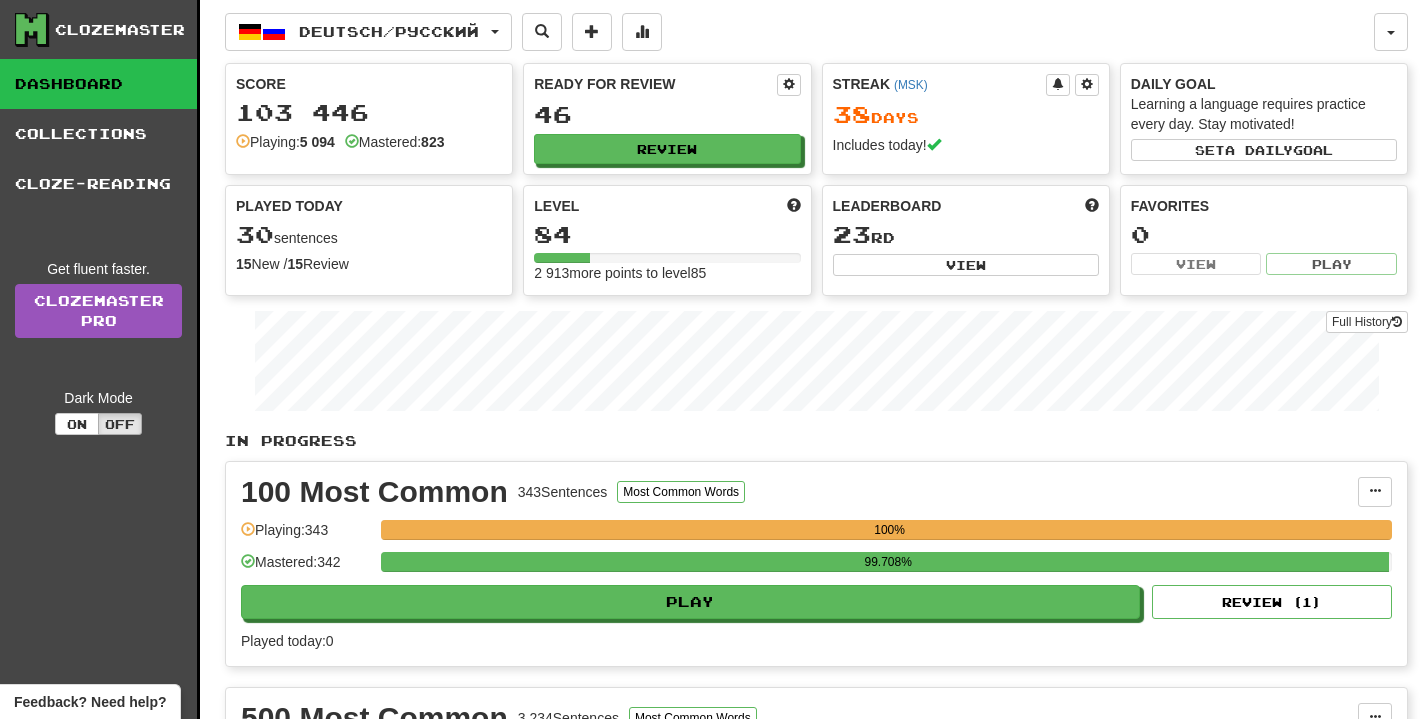 scroll, scrollTop: 0, scrollLeft: 0, axis: both 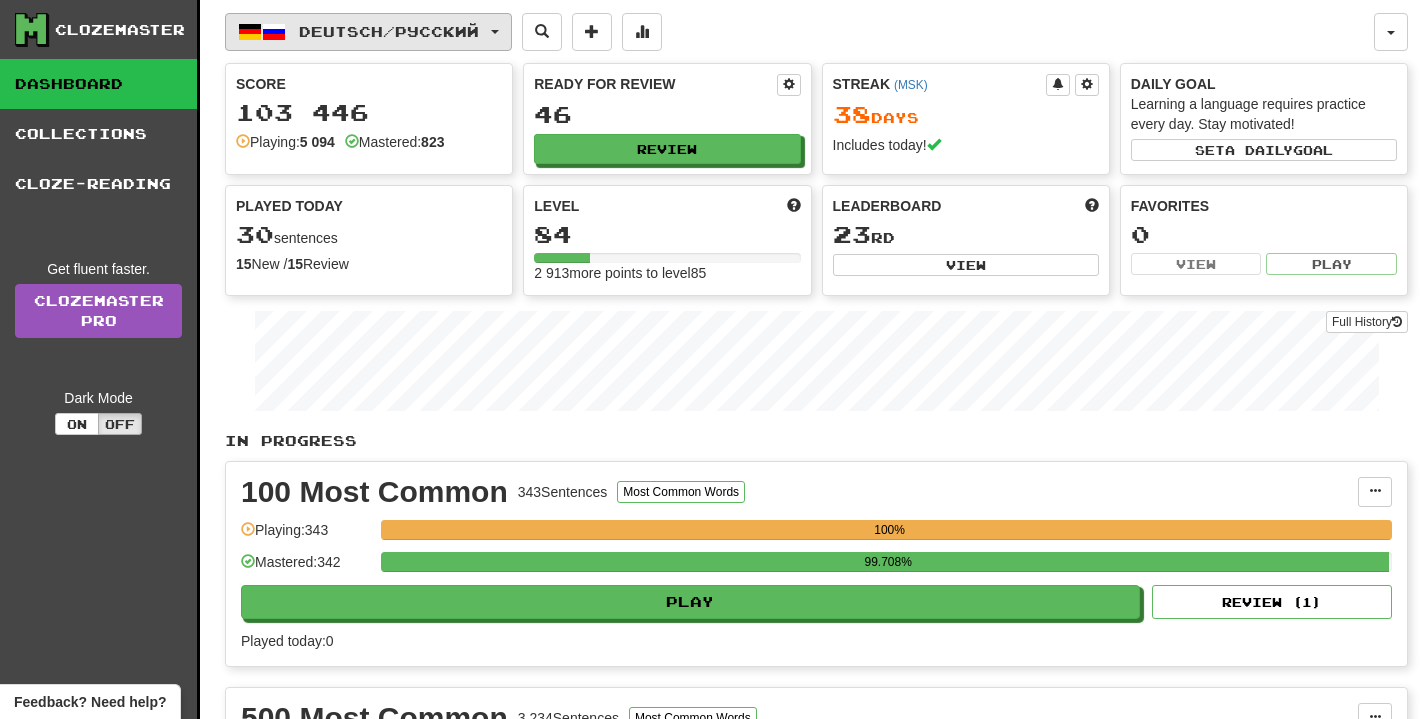 click on "Deutsch  /  Русский" at bounding box center (368, 32) 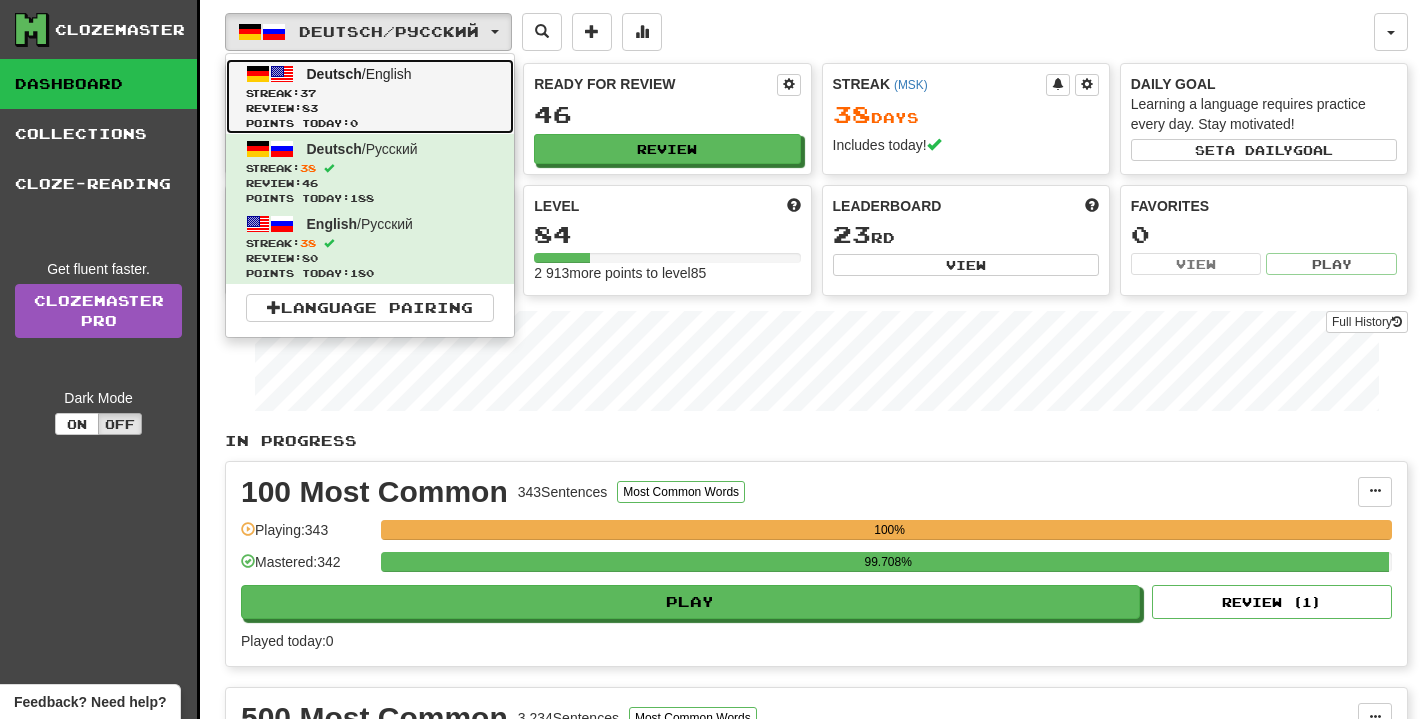 click on "Review:  83" at bounding box center [370, 108] 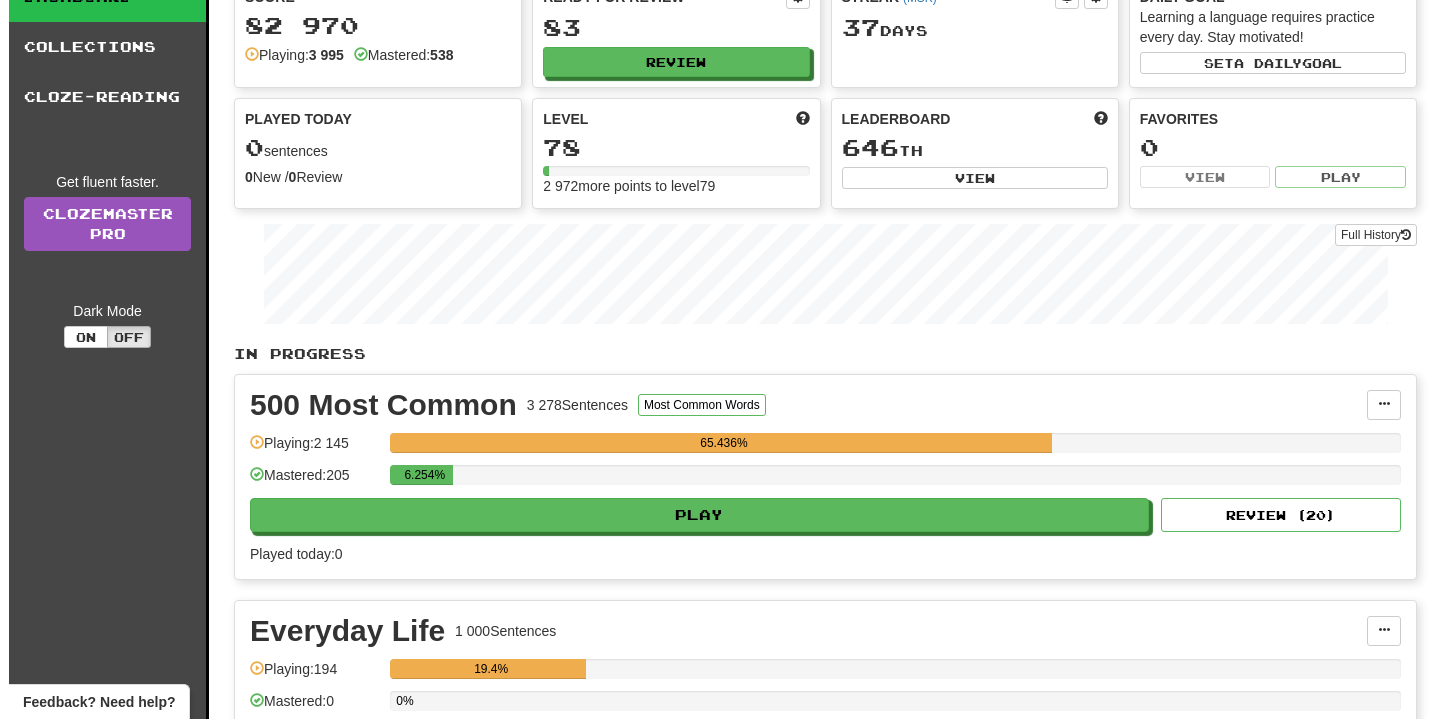 scroll, scrollTop: 204, scrollLeft: 0, axis: vertical 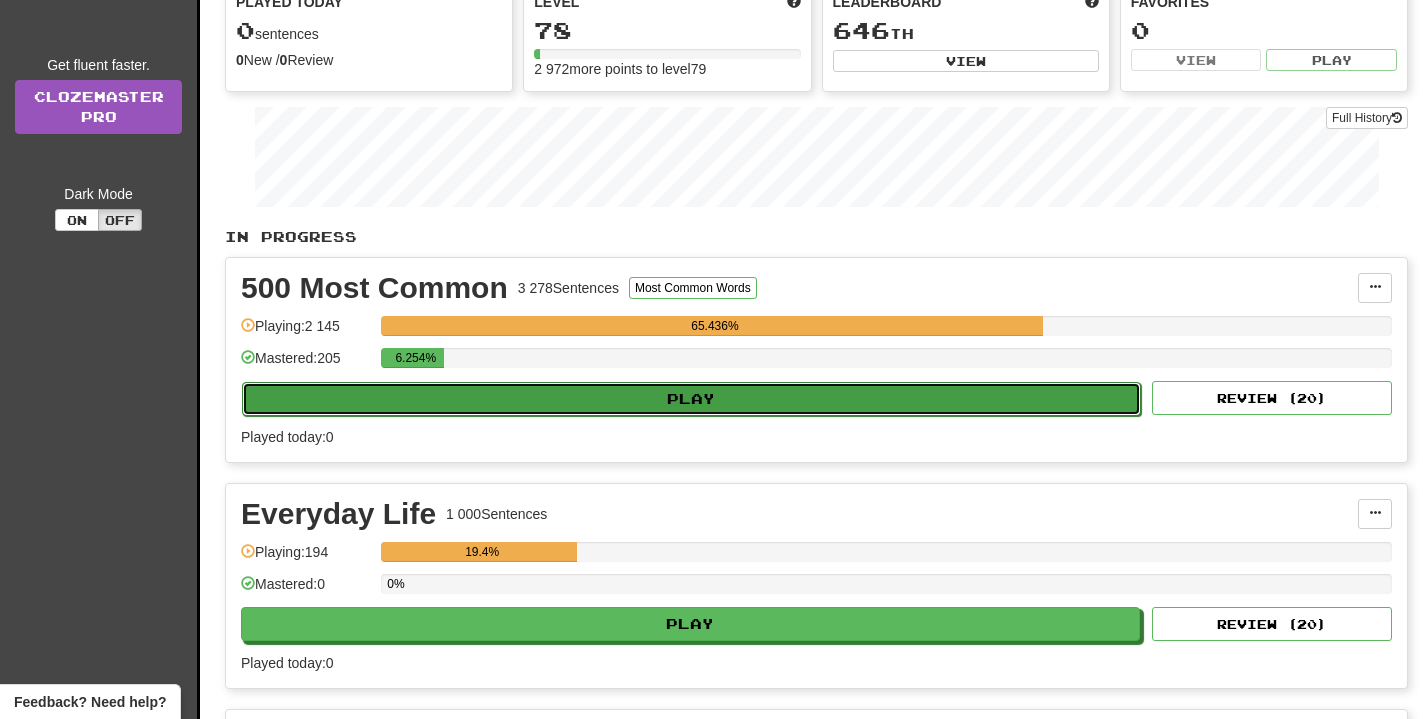 click on "Play" at bounding box center (691, 399) 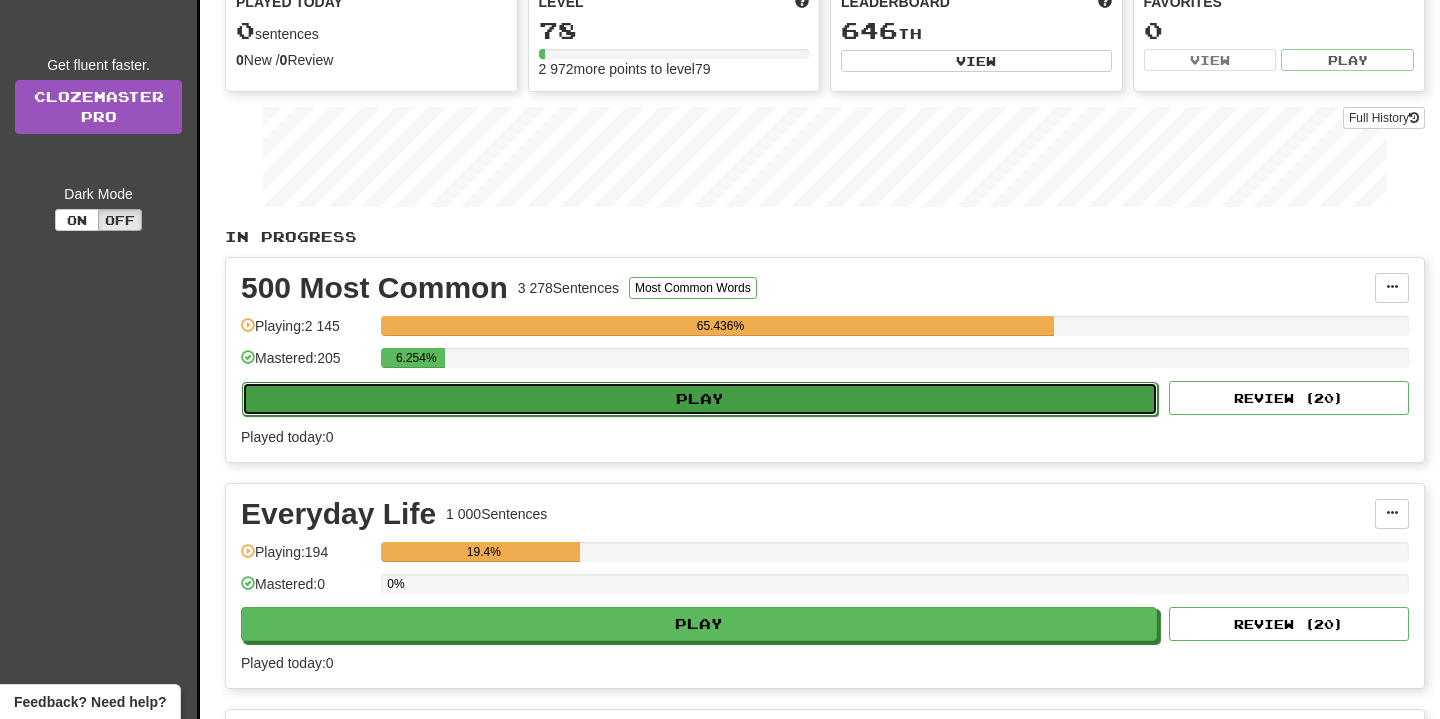 select on "**" 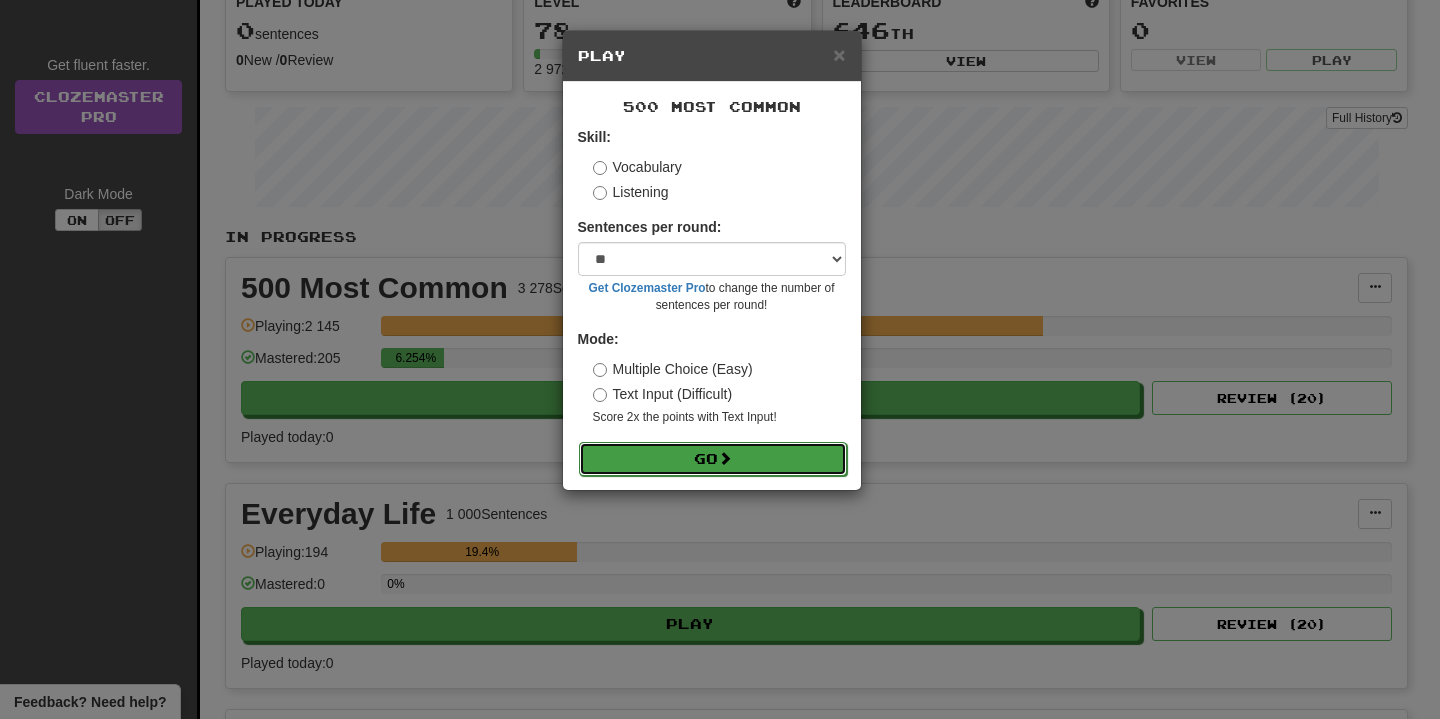 click on "Go" at bounding box center [713, 459] 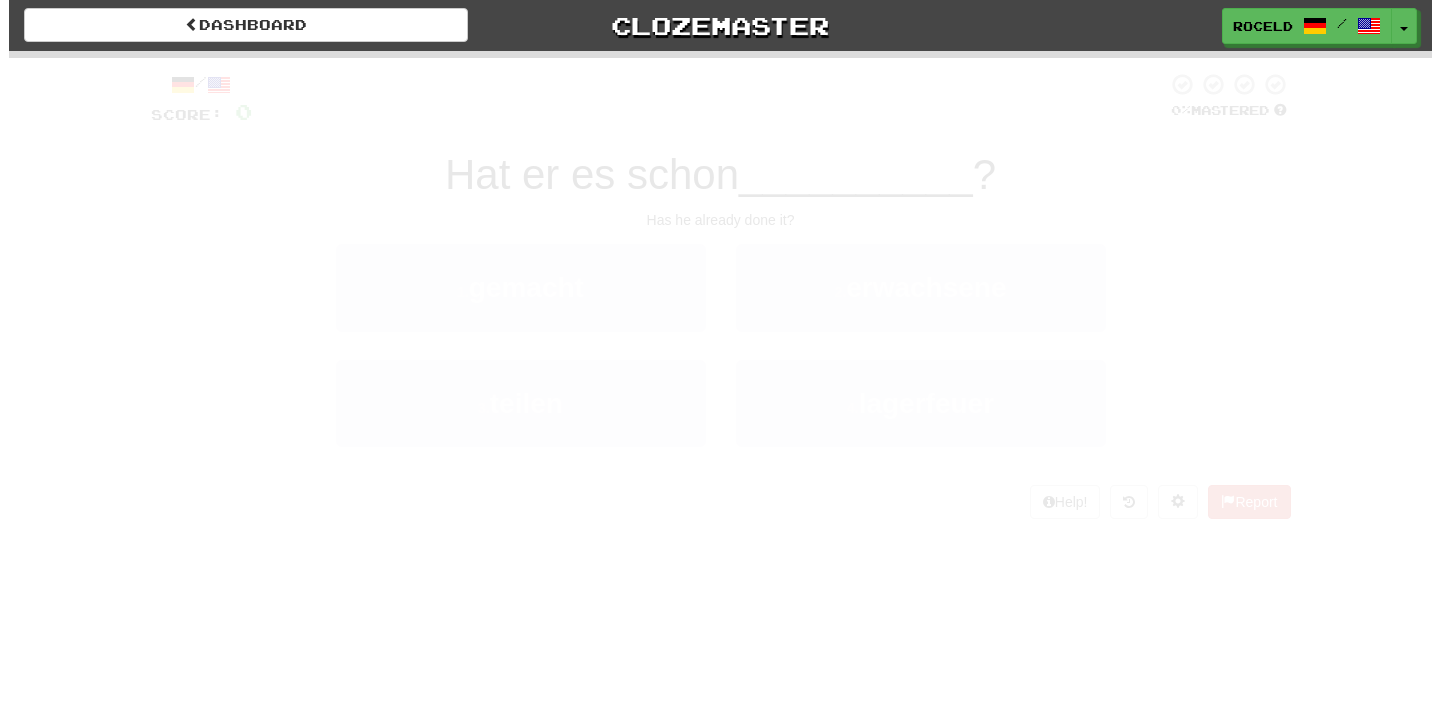 scroll, scrollTop: 0, scrollLeft: 0, axis: both 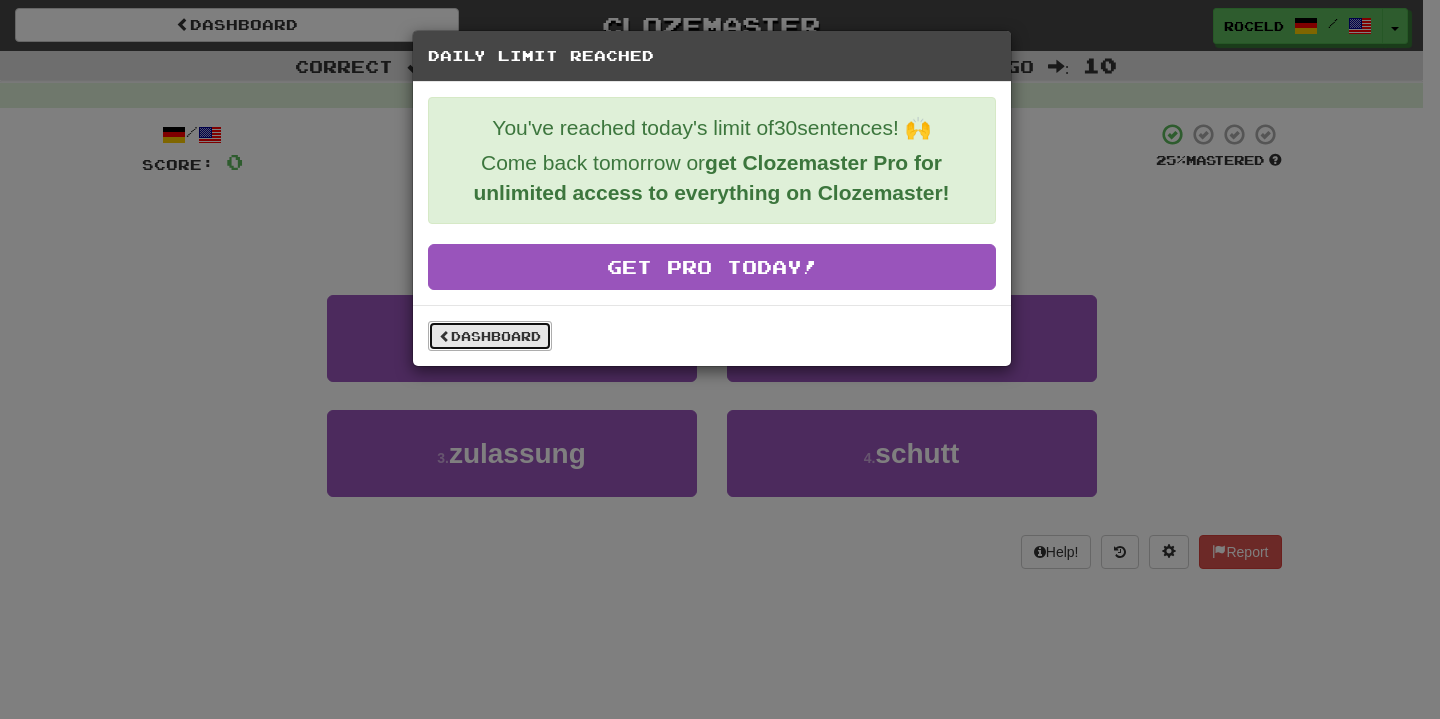 click on "Dashboard" at bounding box center (490, 336) 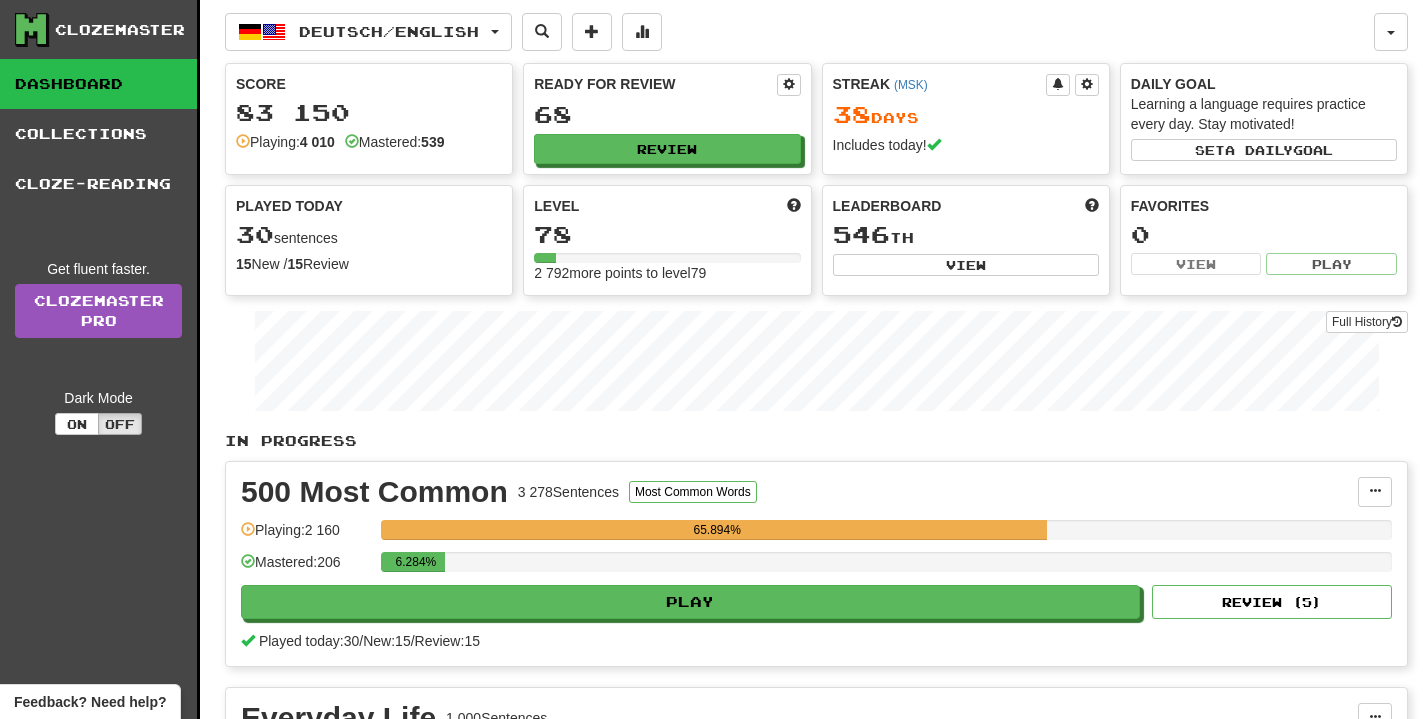 scroll, scrollTop: 0, scrollLeft: 0, axis: both 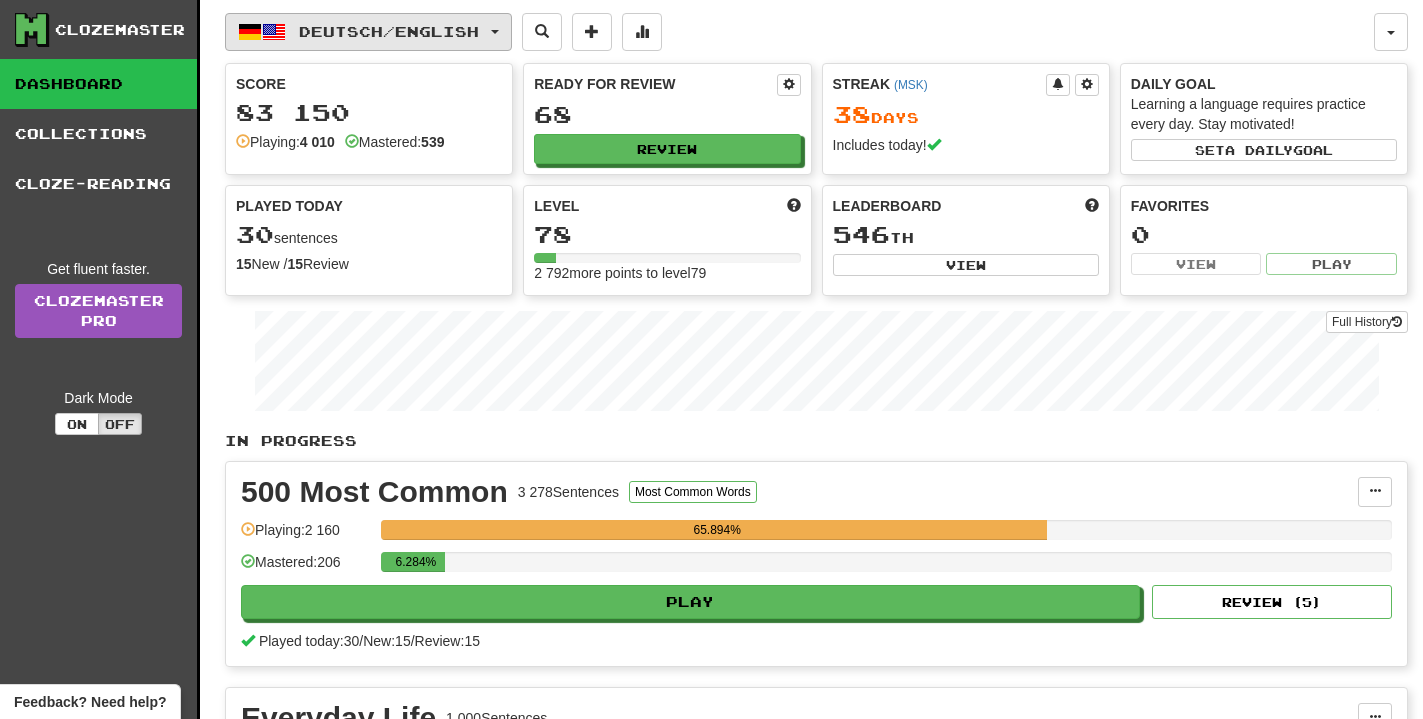 click on "Deutsch  /  English" at bounding box center [389, 31] 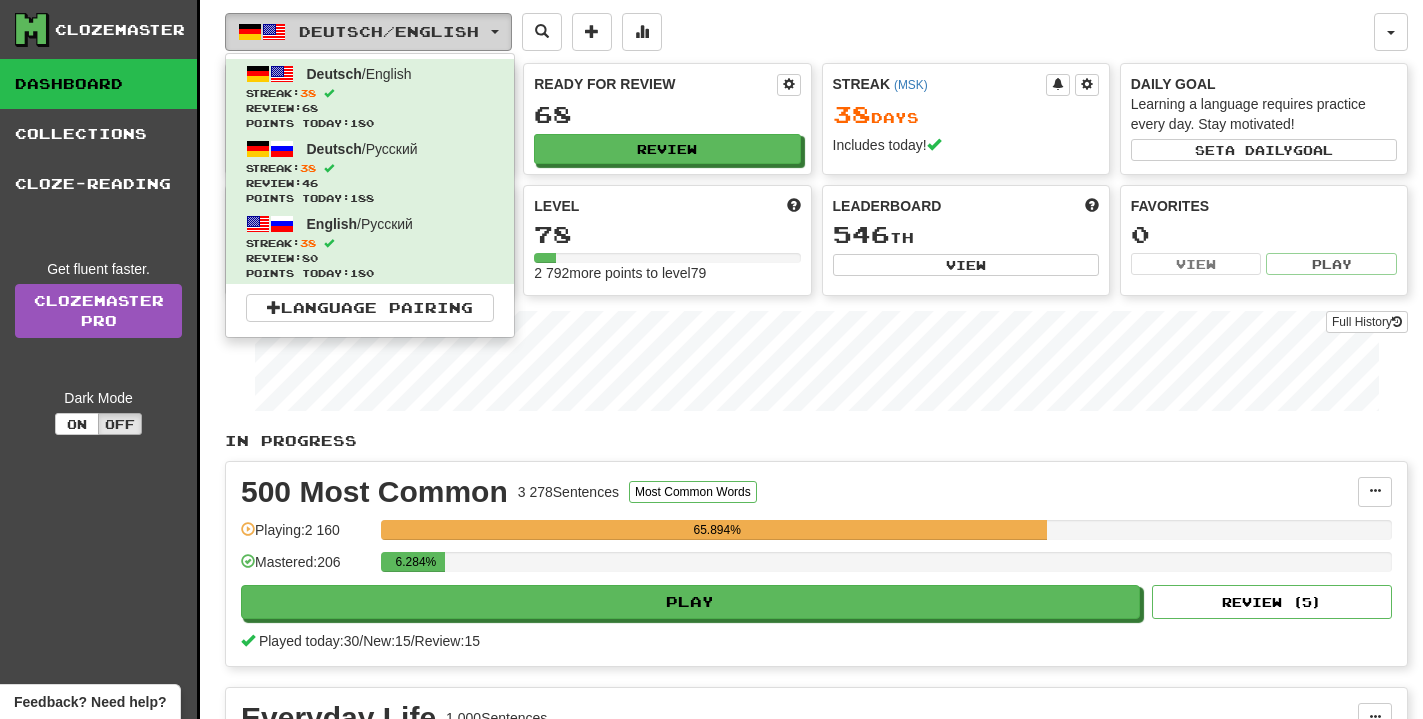 click on "Deutsch  /  English" at bounding box center [389, 31] 